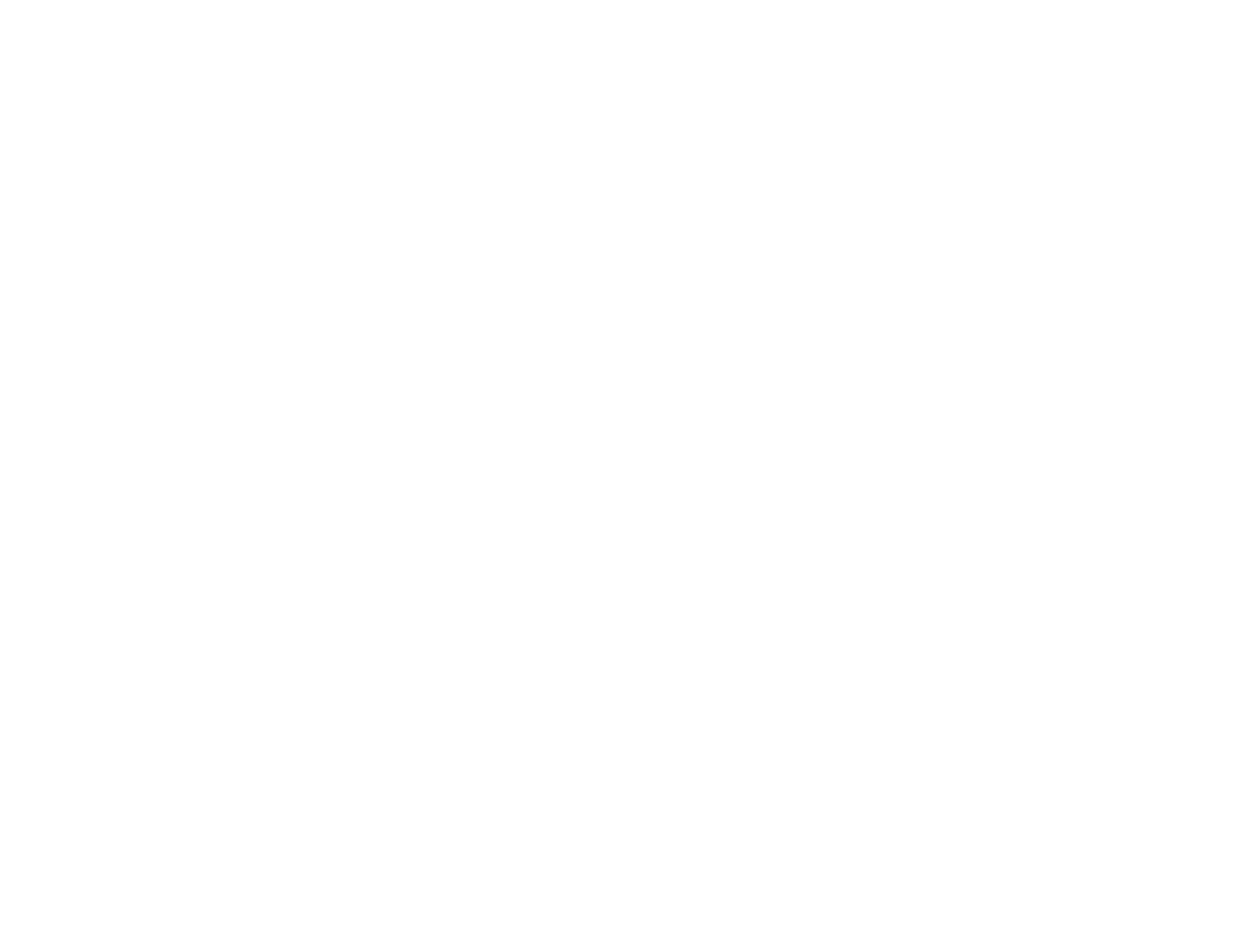 scroll, scrollTop: 0, scrollLeft: 0, axis: both 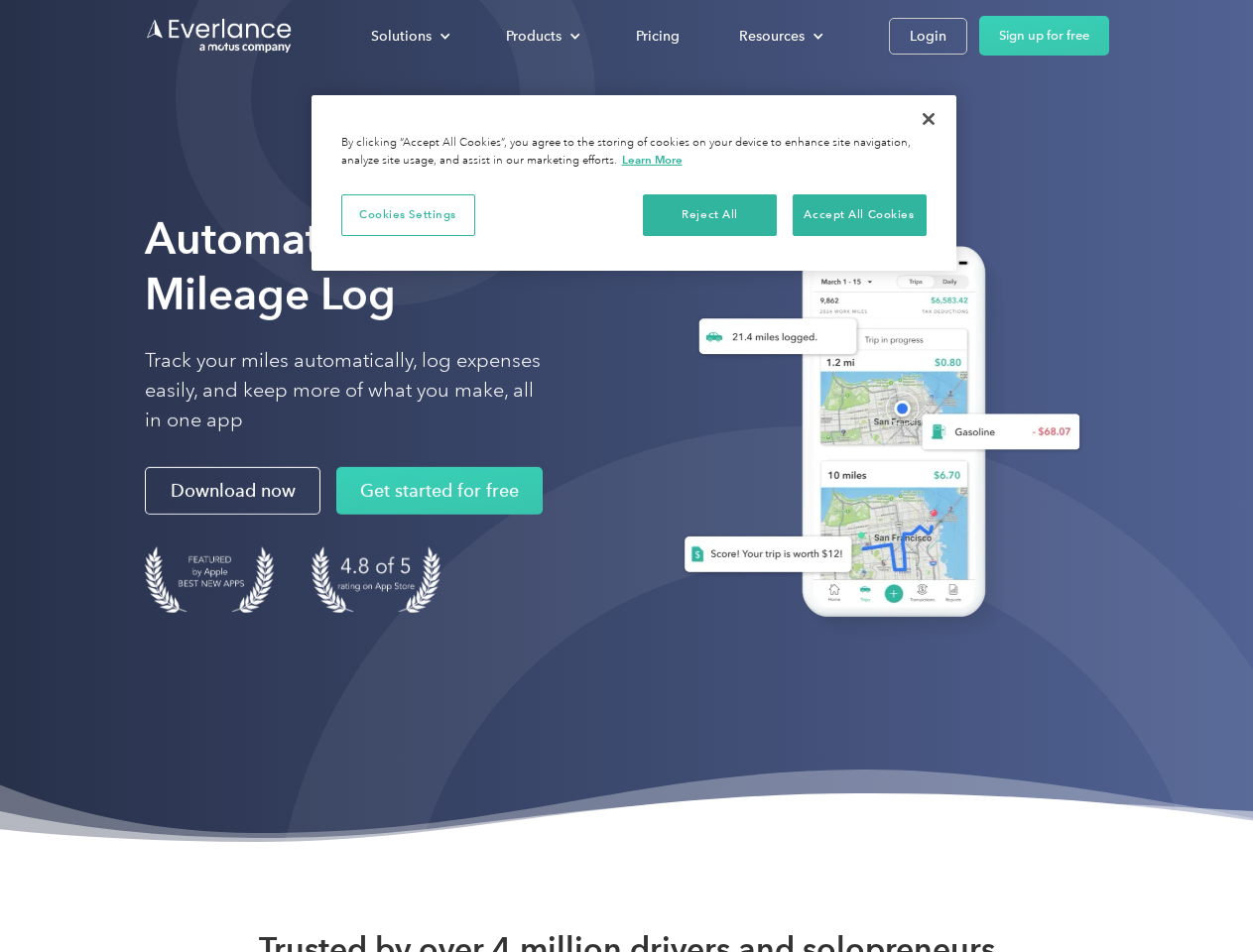 click at bounding box center (805, 959) 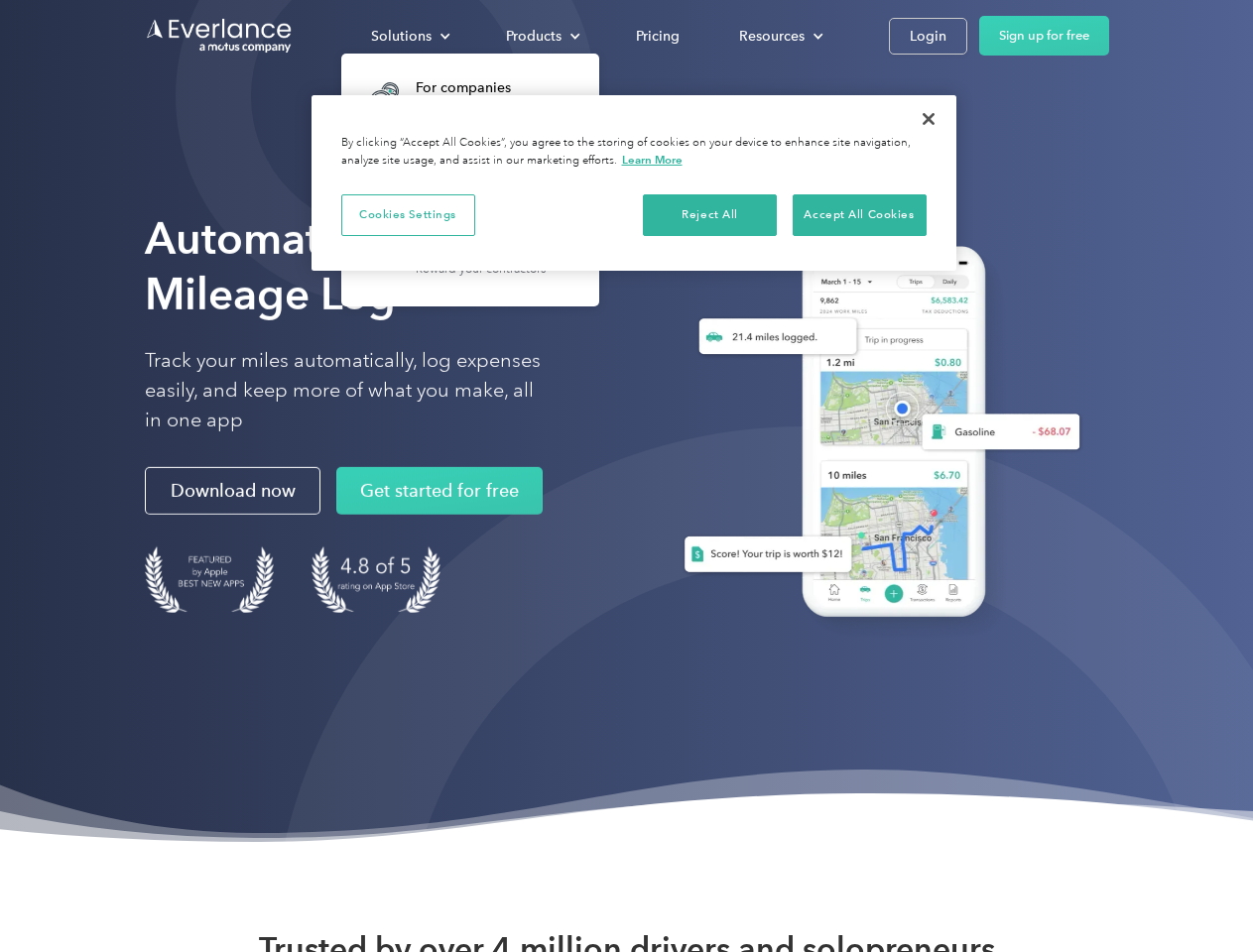 click on "Products" at bounding box center (534, 36) 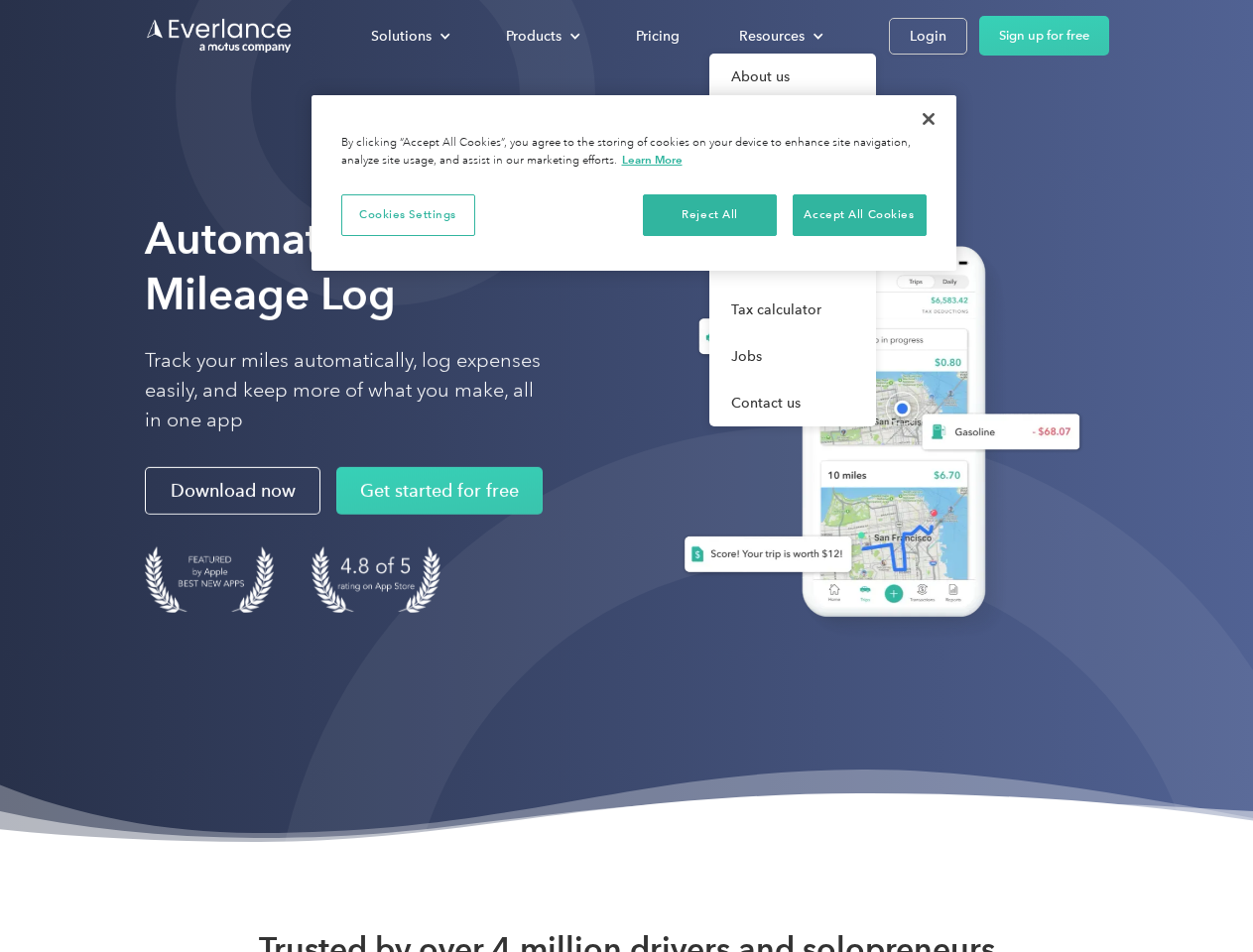 click on "Resources" at bounding box center (772, 36) 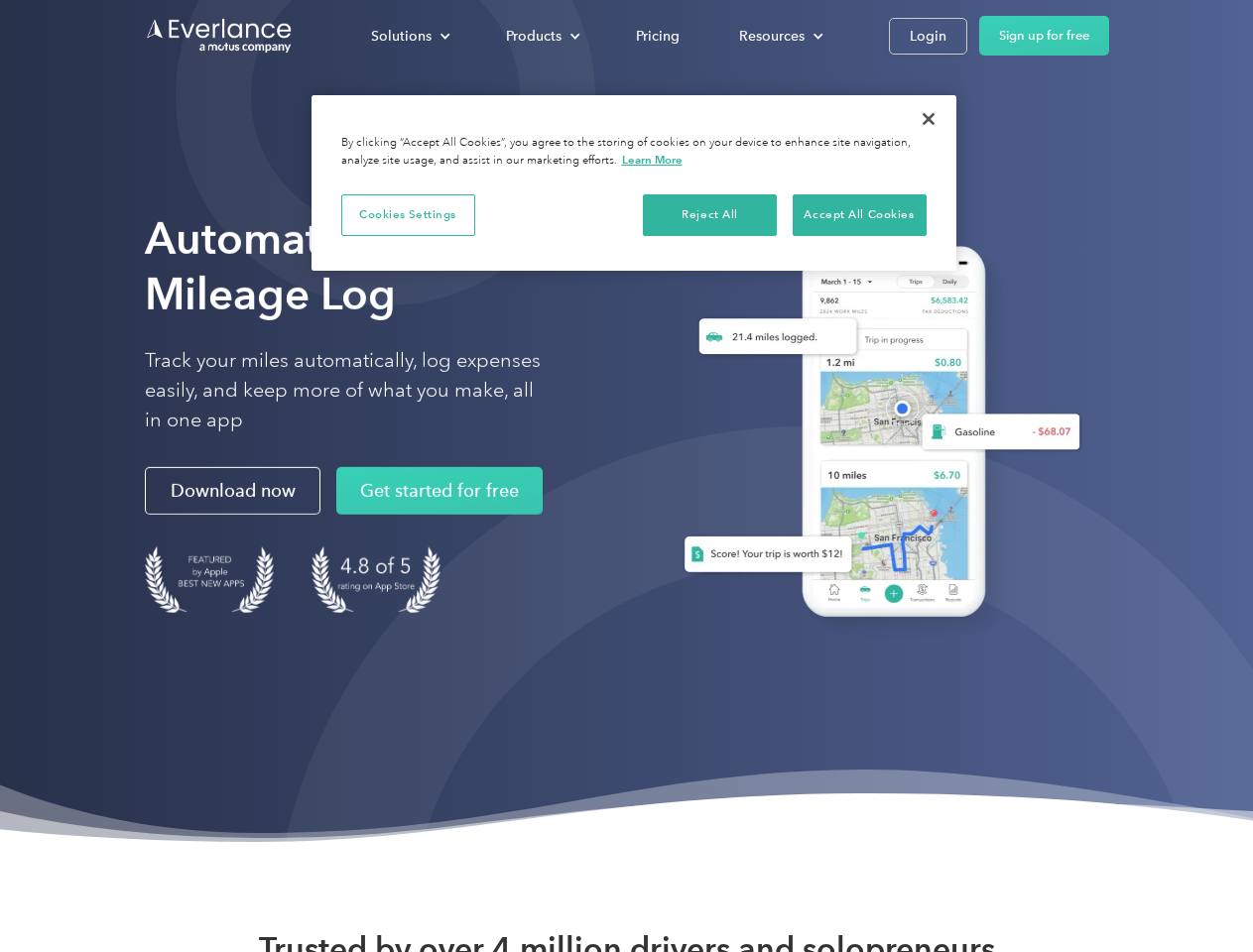 click on "Cookies Settings" at bounding box center [408, 215] 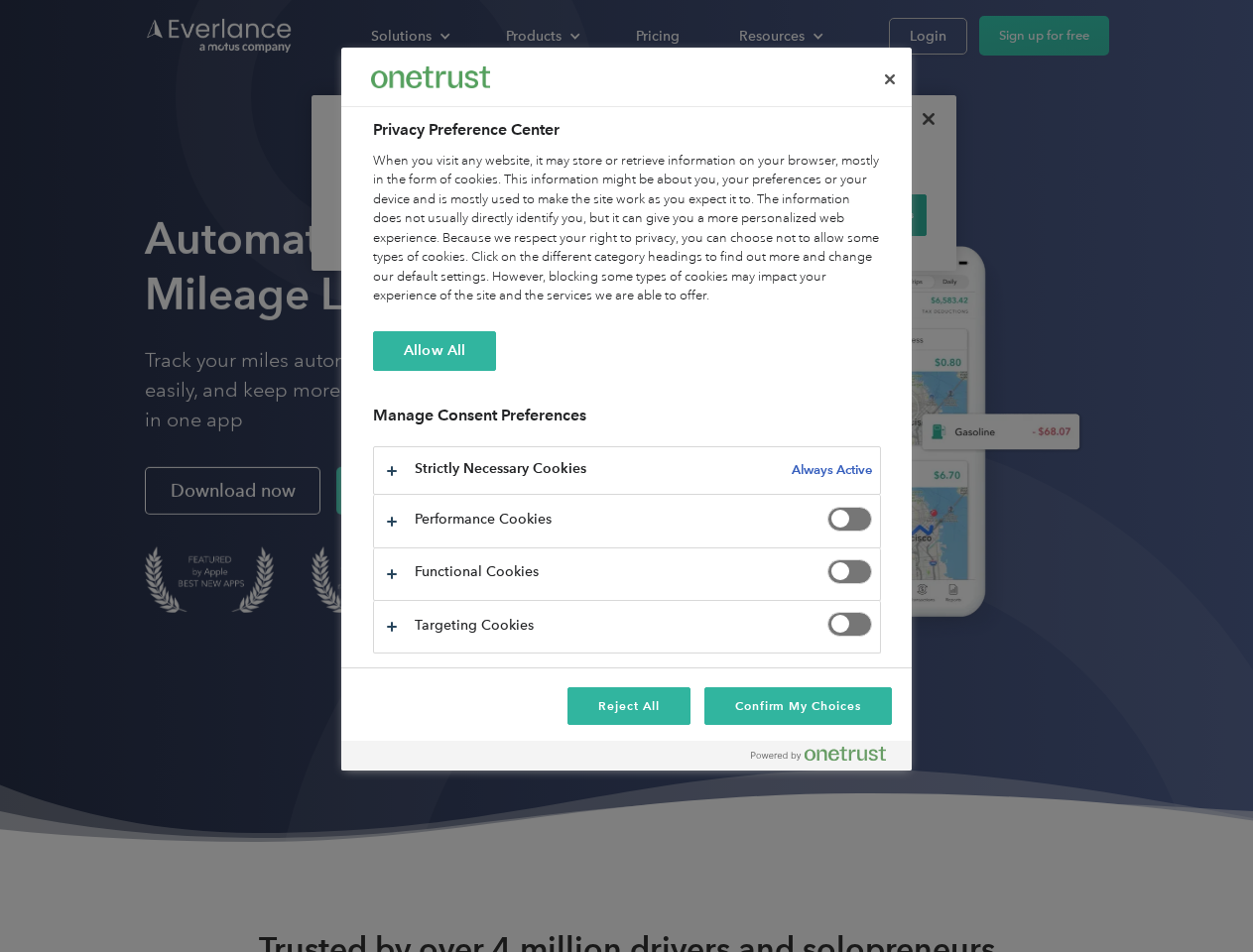 click on "When you visit any website, it may store or retrieve information on your browser, mostly in the form of cookies. This information might be about you, your preferences or your device and is mostly used to make the site work as you expect it to. The information does not usually directly identify you, but it can give you a more personalized web experience. Because we respect your right to privacy, you can choose not to allow some types of cookies. Click on the different category headings to find out more and change our default settings. However, blocking some types of cookies may impact your experience of the site and the services we are able to offer." at bounding box center [627, 229] 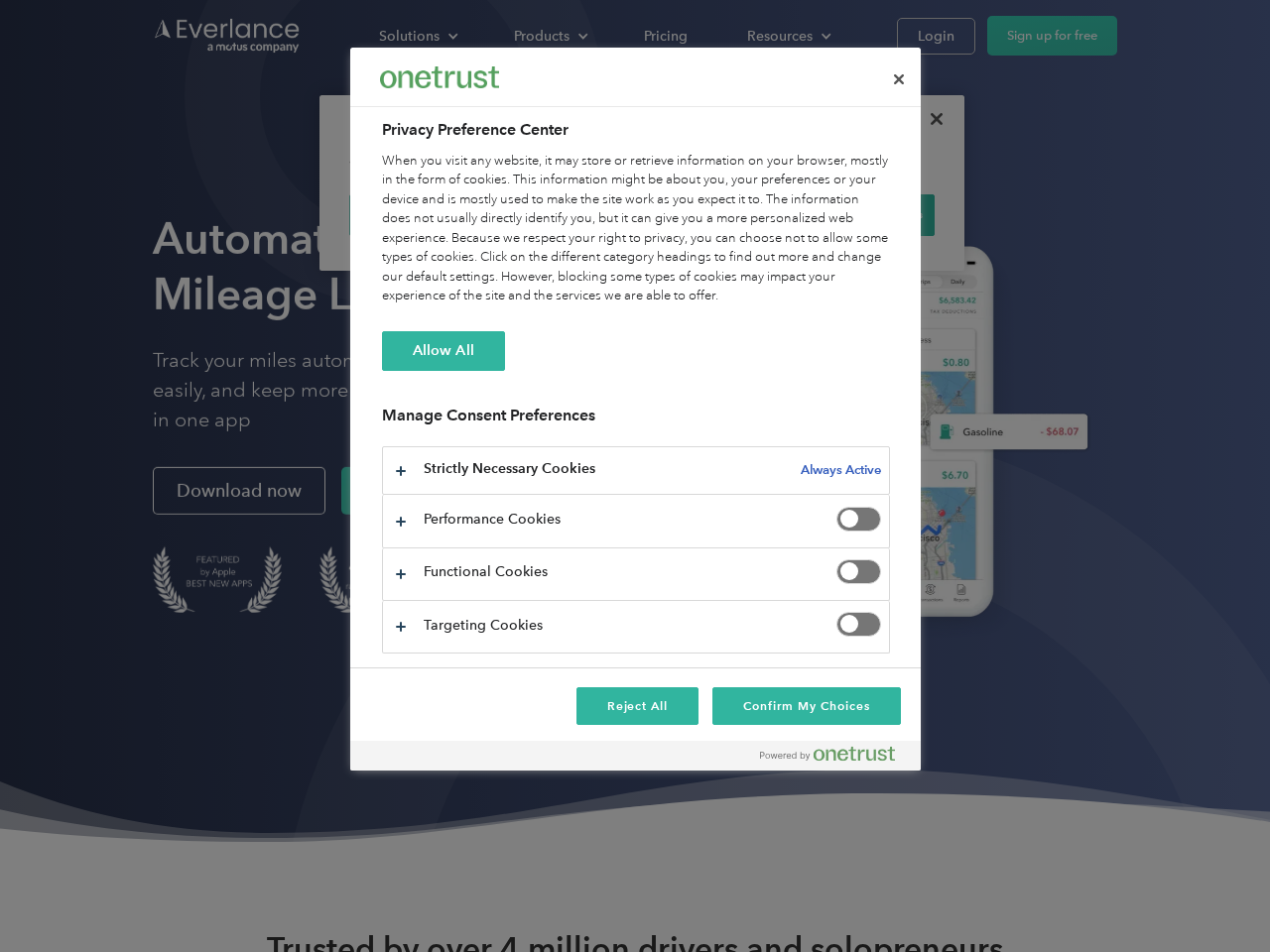 click on "When you visit any website, it may store or retrieve information on your browser, mostly in the form of cookies. This information might be about you, your preferences or your device and is mostly used to make the site work as you expect it to. The information does not usually directly identify you, but it can give you a more personalized web experience. Because we respect your right to privacy, you can choose not to allow some types of cookies. Click on the different category headings to find out more and change our default settings. However, blocking some types of cookies may impact your experience of the site and the services we are able to offer." at bounding box center [636, 229] 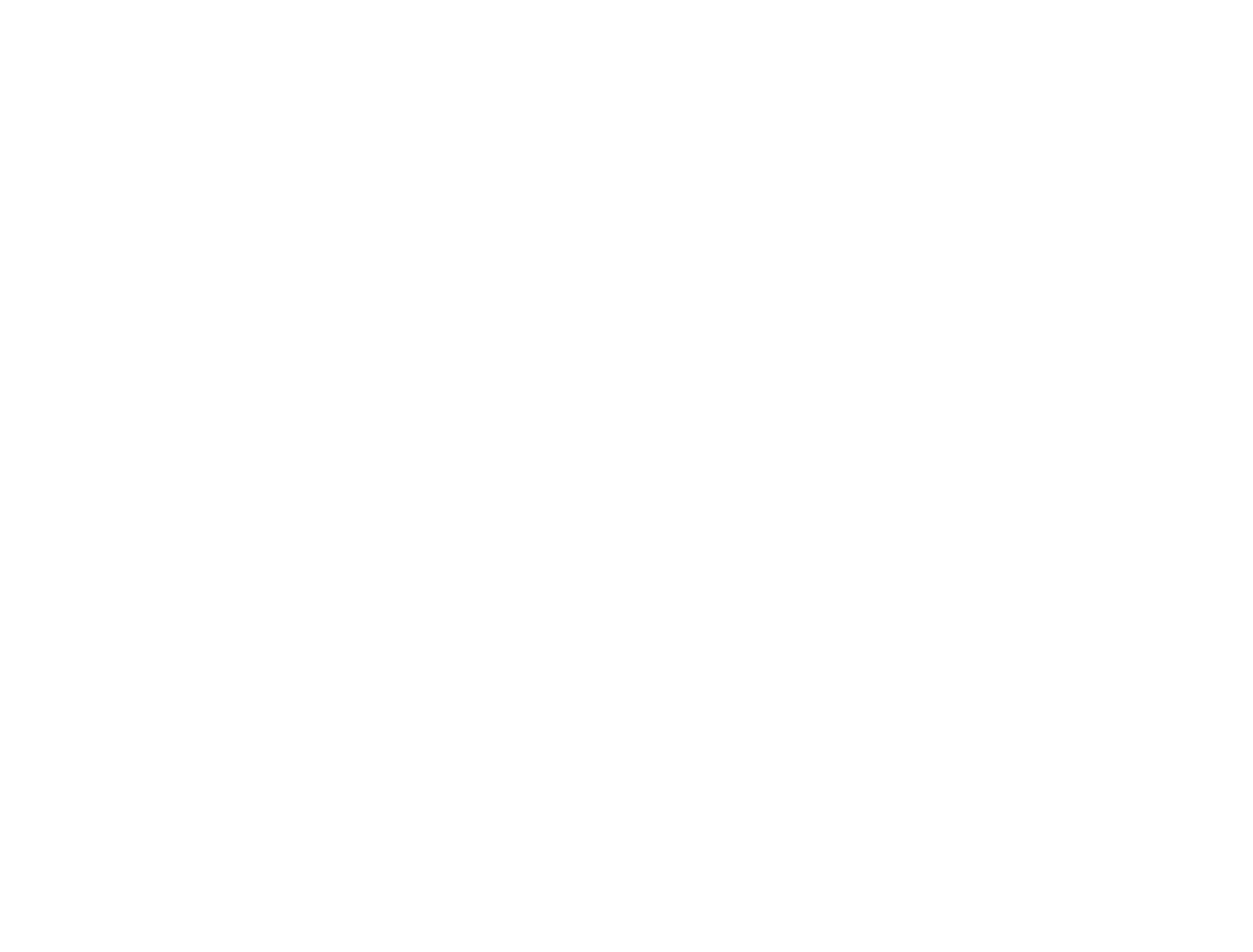scroll, scrollTop: 0, scrollLeft: 0, axis: both 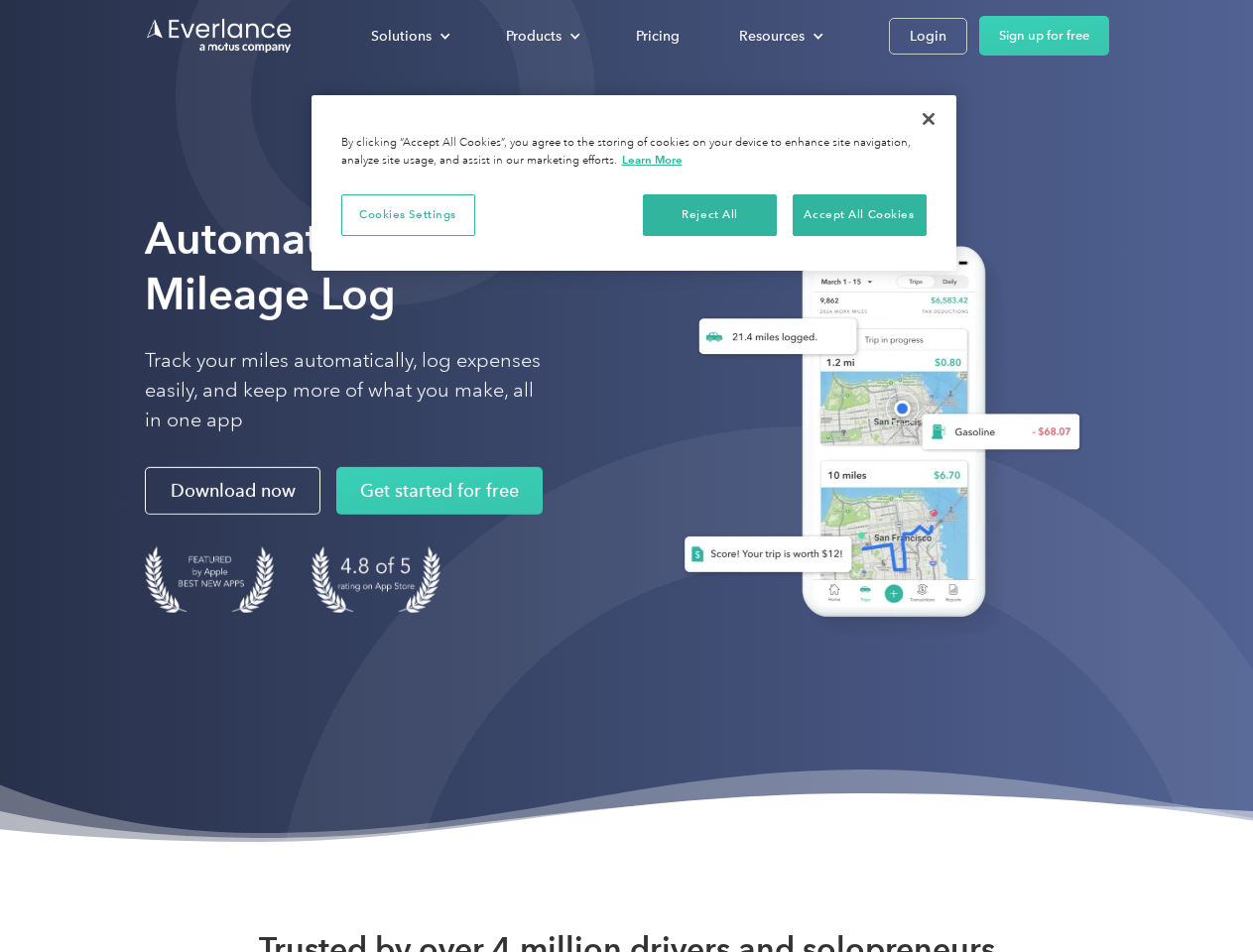 click at bounding box center (805, 959) 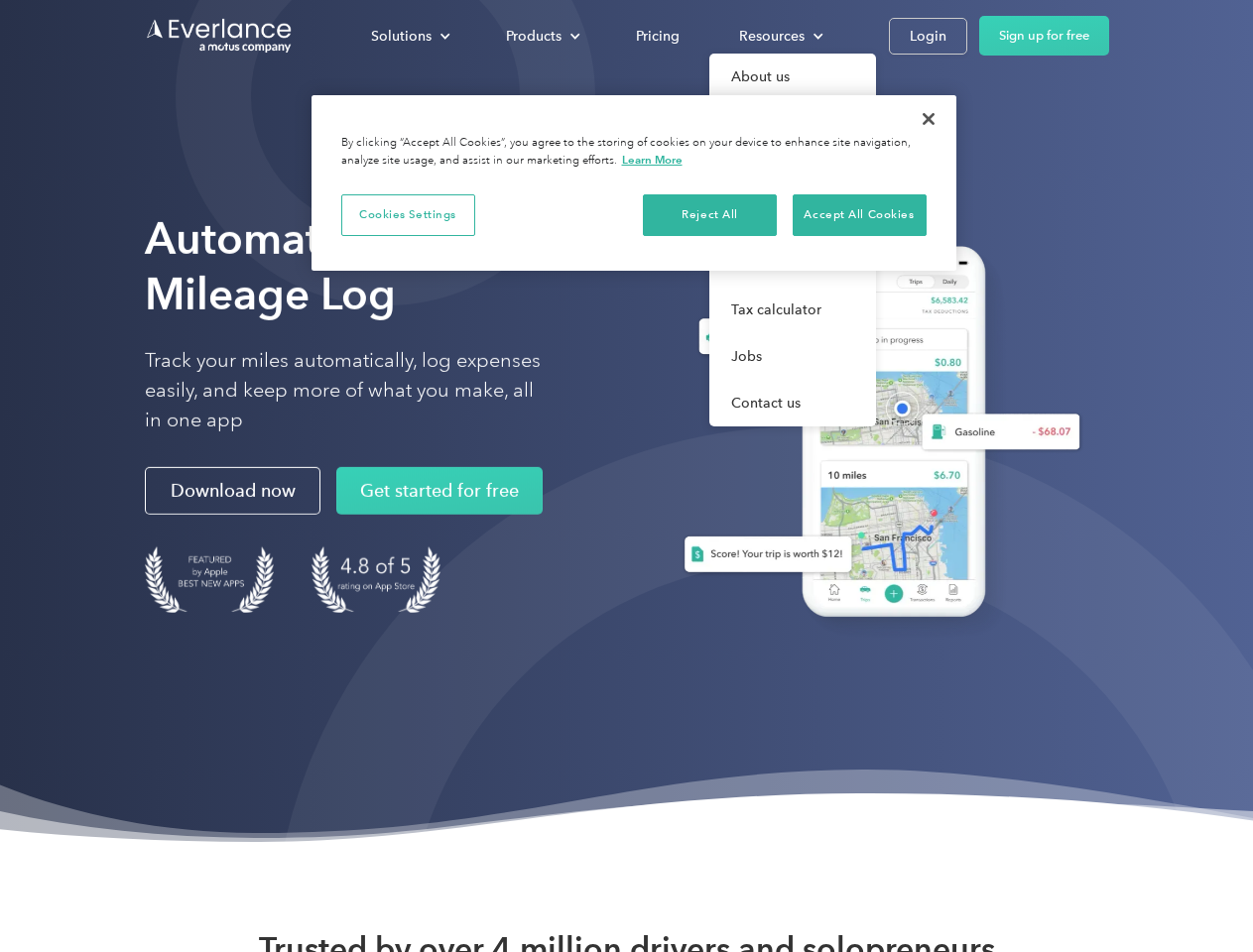 click on "Cookies Settings" at bounding box center (408, 215) 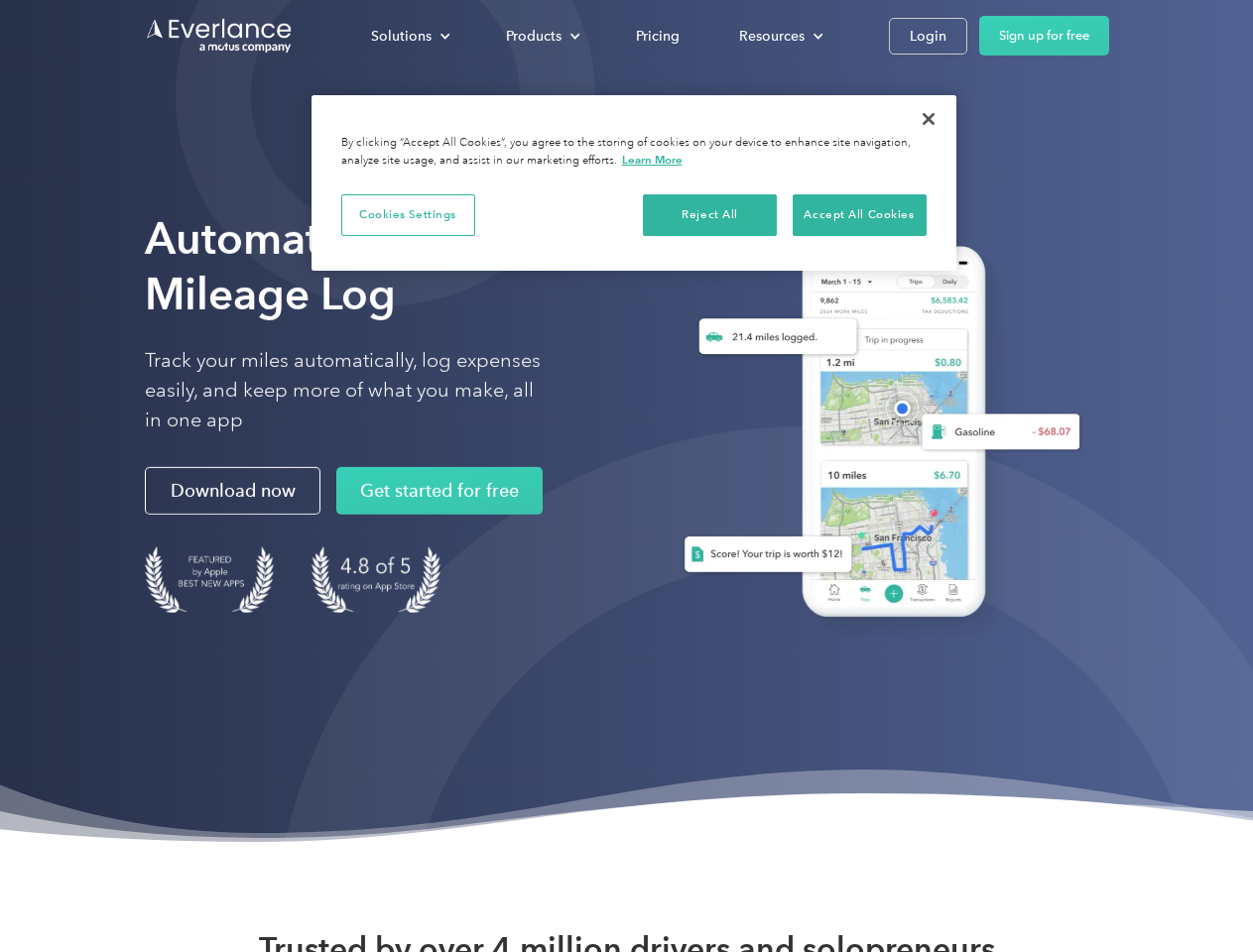 click on "When you visit any website, it may store or retrieve information on your browser, mostly in the form of cookies. This information might be about you, your preferences or your device and is mostly used to make the site work as you expect it to. The information does not usually directly identify you, but it can give you a more personalized web experience. Because we respect your right to privacy, you can choose not to allow some types of cookies. Click on the different category headings to find out more and change our default settings. However, blocking some types of cookies may impact your experience of the site and the services we are able to offer." at bounding box center (0, 0) 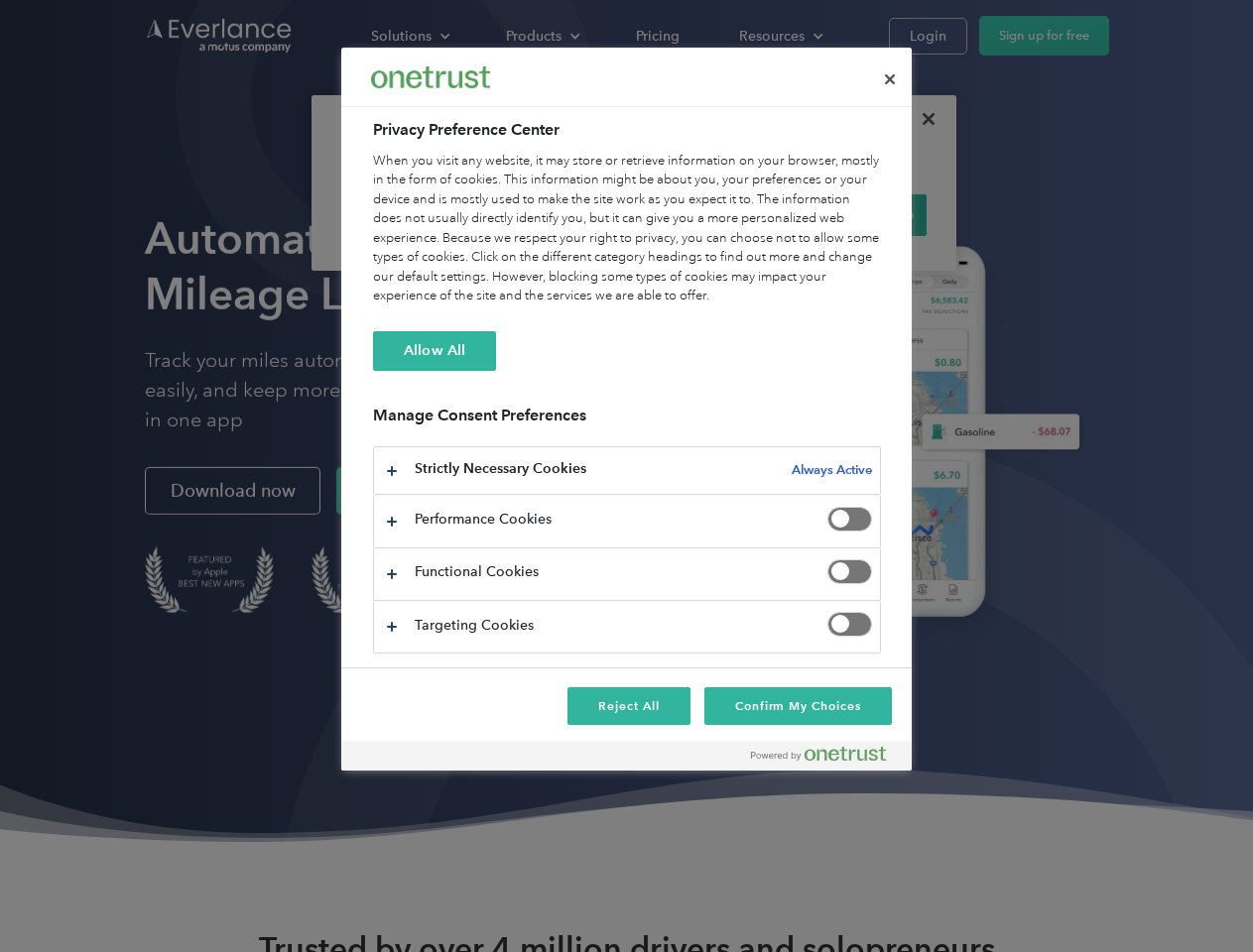 click on "When you visit any website, it may store or retrieve information on your browser, mostly in the form of cookies. This information might be about you, your preferences or your device and is mostly used to make the site work as you expect it to. The information does not usually directly identify you, but it can give you a more personalized web experience. Because we respect your right to privacy, you can choose not to allow some types of cookies. Click on the different category headings to find out more and change our default settings. However, blocking some types of cookies may impact your experience of the site and the services we are able to offer." at bounding box center (627, 229) 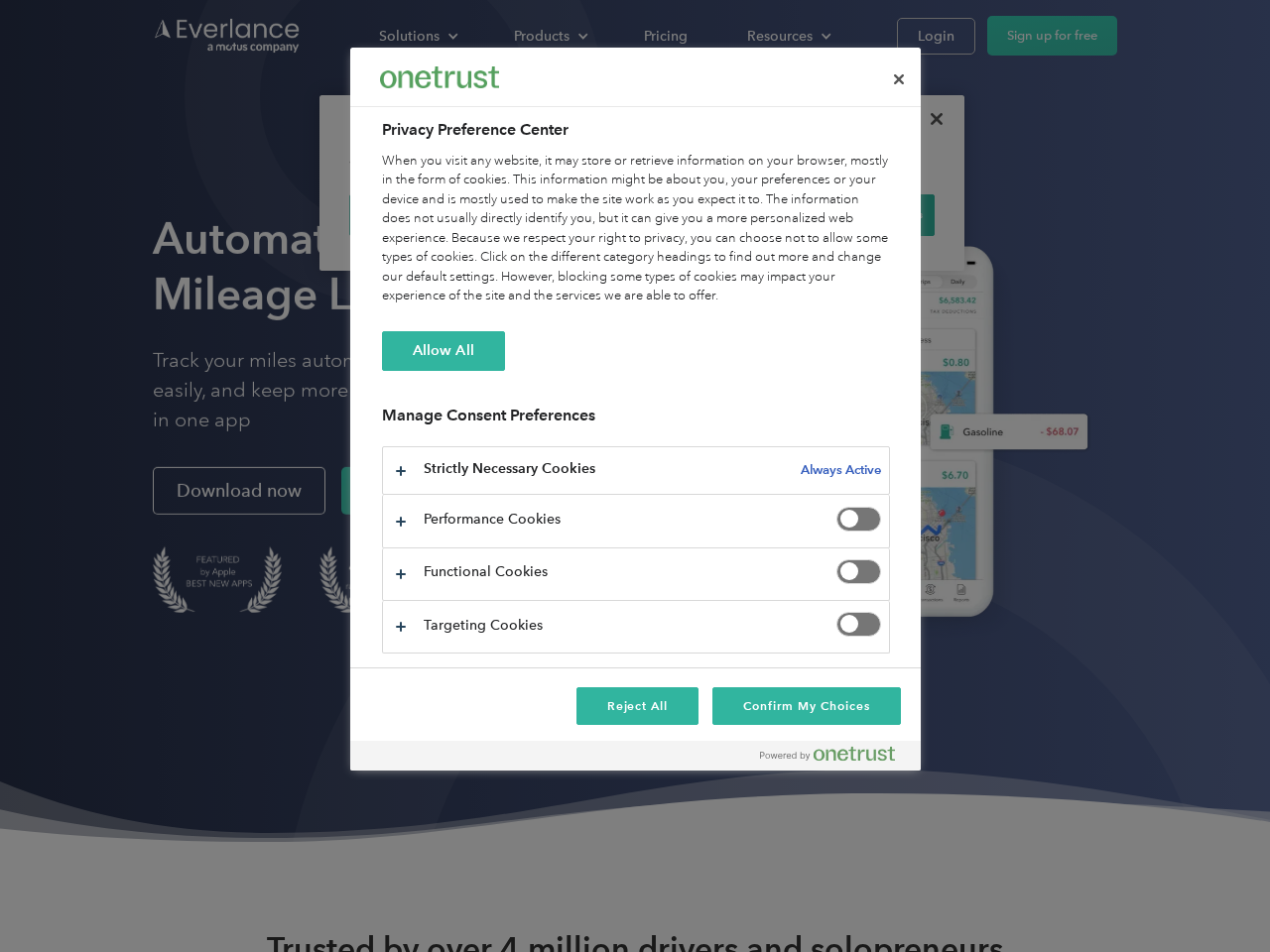 click at bounding box center (635, 476) 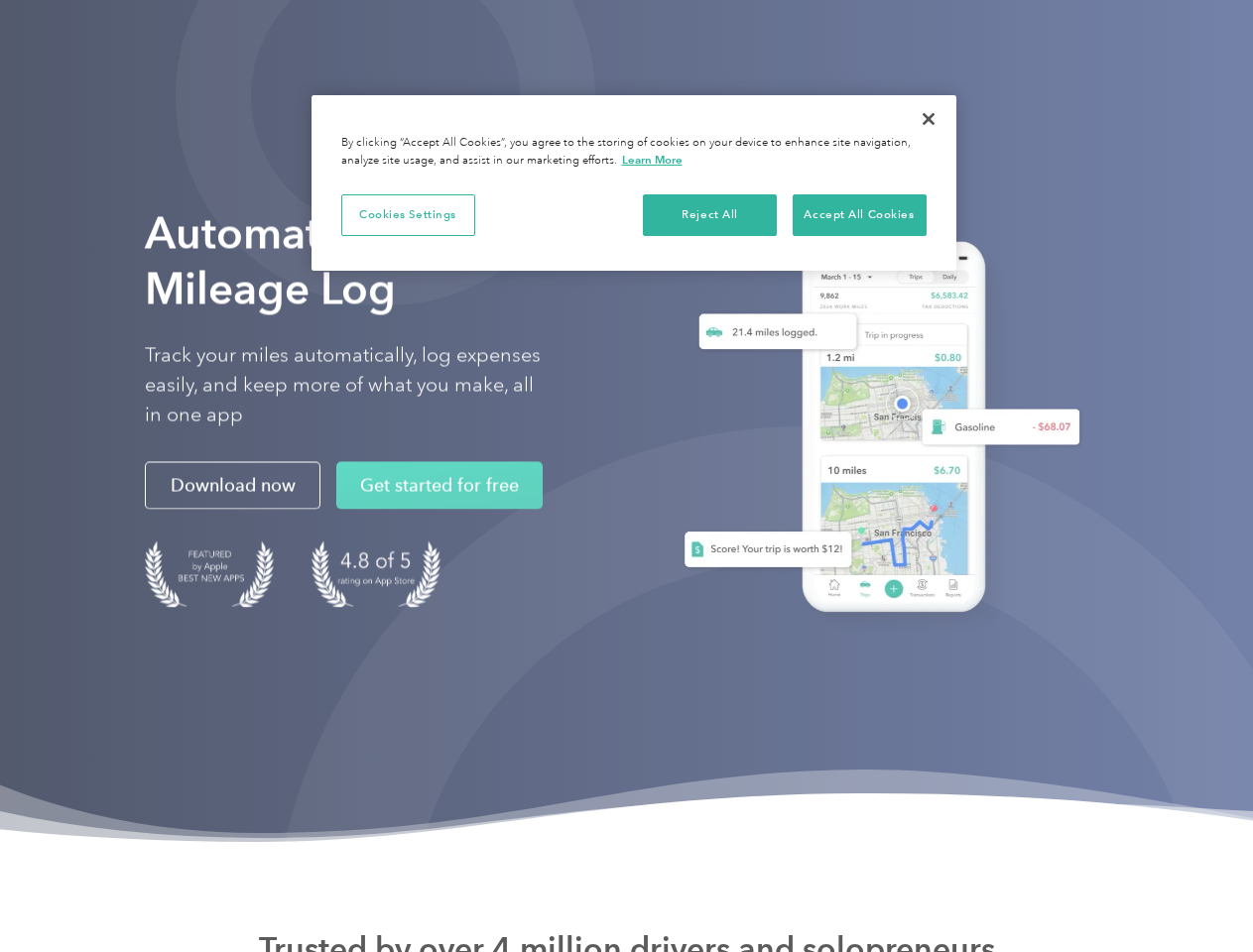 scroll, scrollTop: 0, scrollLeft: 0, axis: both 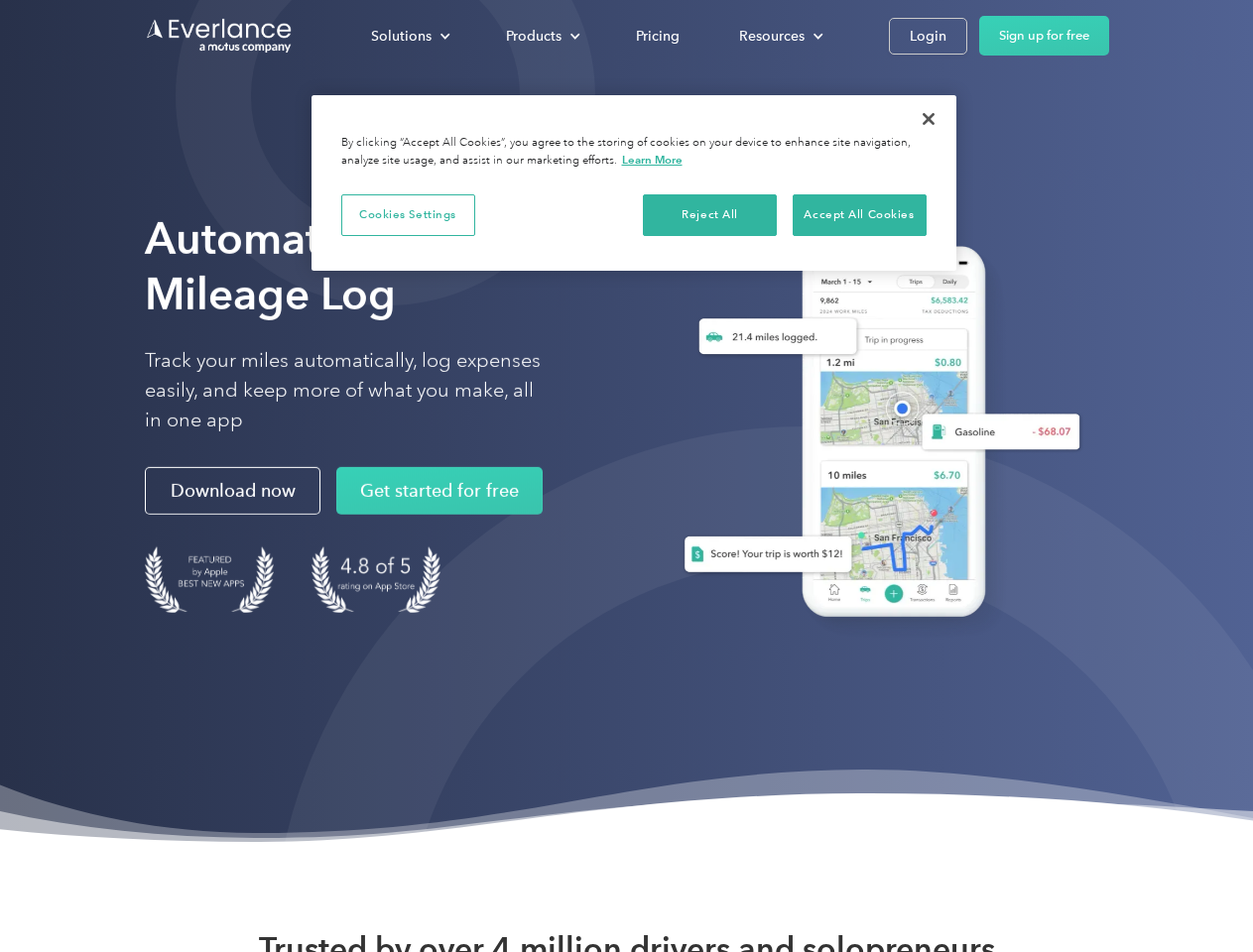 click at bounding box center (805, 959) 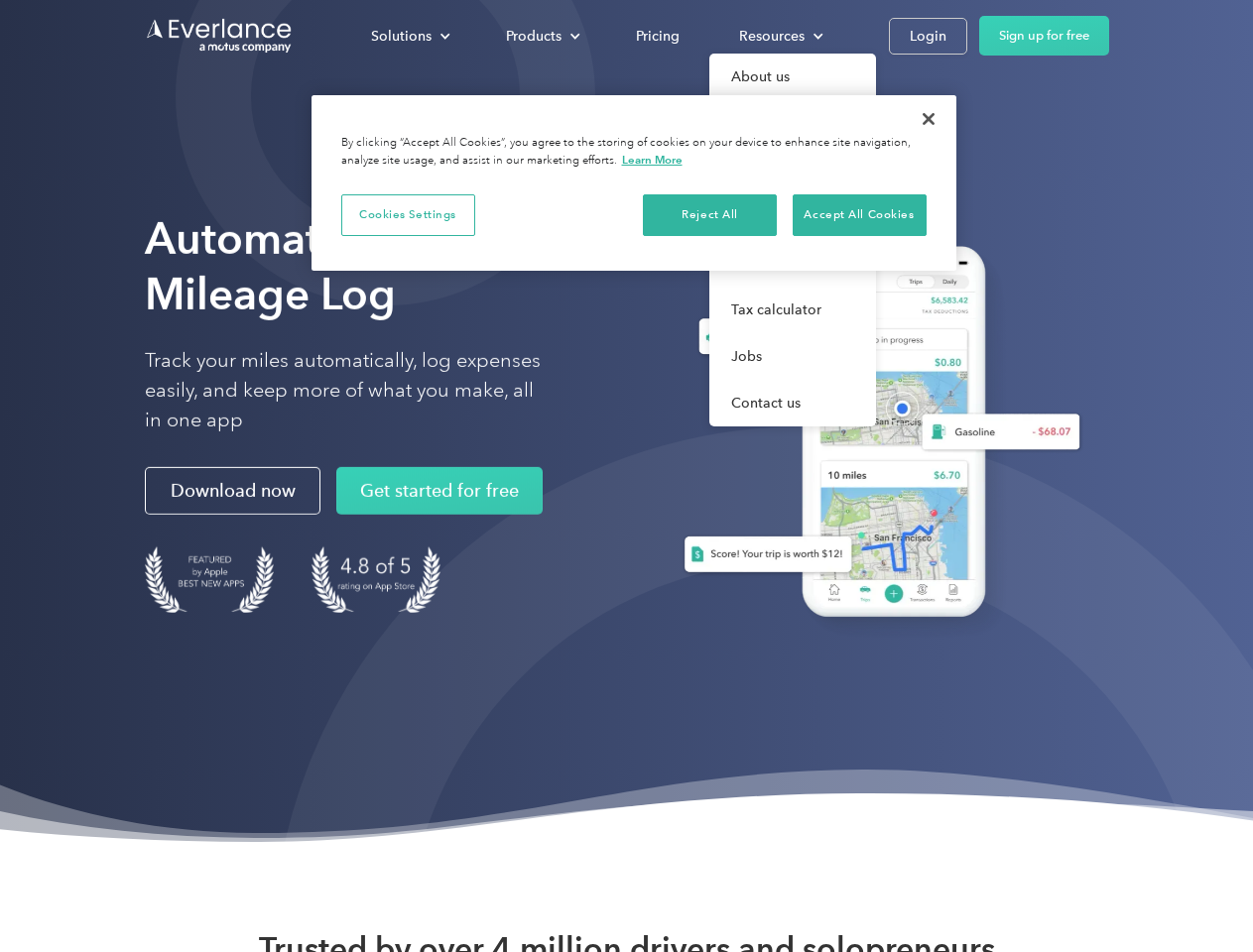 click on "Cookies Settings" at bounding box center [408, 215] 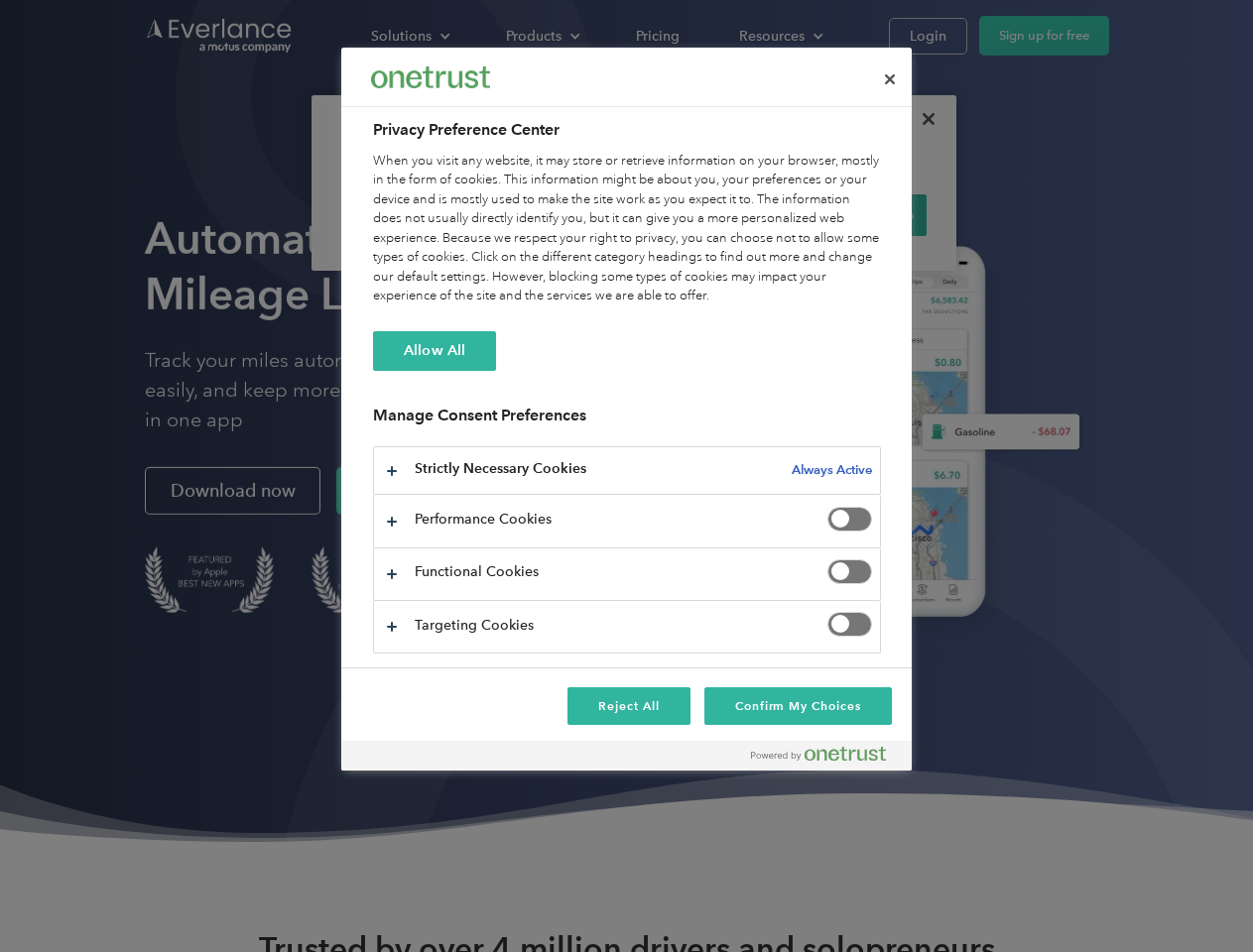 click on "When you visit any website, it may store or retrieve information on your browser, mostly in the form of cookies. This information might be about you, your preferences or your device and is mostly used to make the site work as you expect it to. The information does not usually directly identify you, but it can give you a more personalized web experience. Because we respect your right to privacy, you can choose not to allow some types of cookies. Click on the different category headings to find out more and change our default settings. However, blocking some types of cookies may impact your experience of the site and the services we are able to offer." at bounding box center (627, 229) 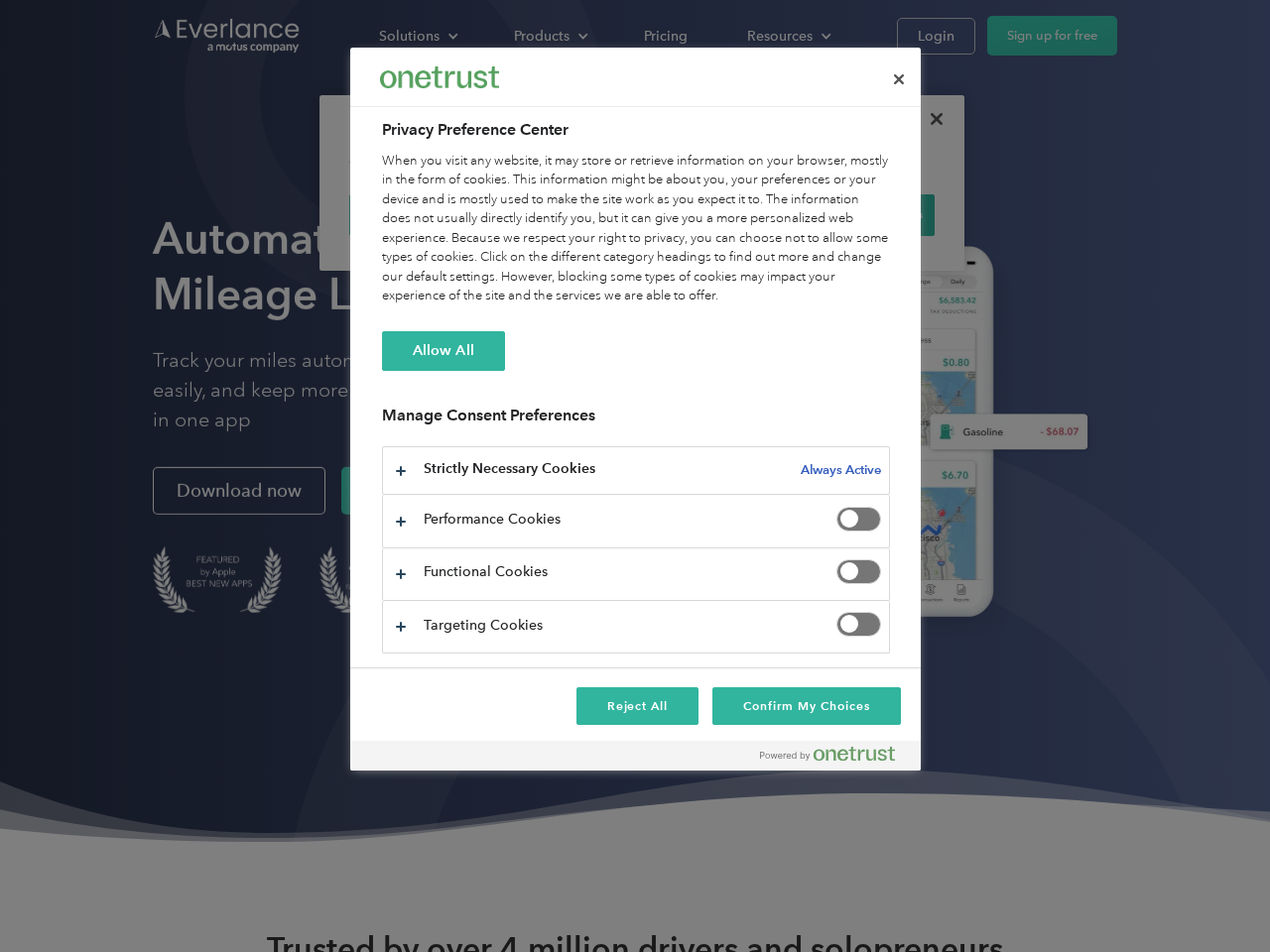click on "When you visit any website, it may store or retrieve information on your browser, mostly in the form of cookies. This information might be about you, your preferences or your device and is mostly used to make the site work as you expect it to. The information does not usually directly identify you, but it can give you a more personalized web experience. Because we respect your right to privacy, you can choose not to allow some types of cookies. Click on the different category headings to find out more and change our default settings. However, blocking some types of cookies may impact your experience of the site and the services we are able to offer." at bounding box center (636, 229) 